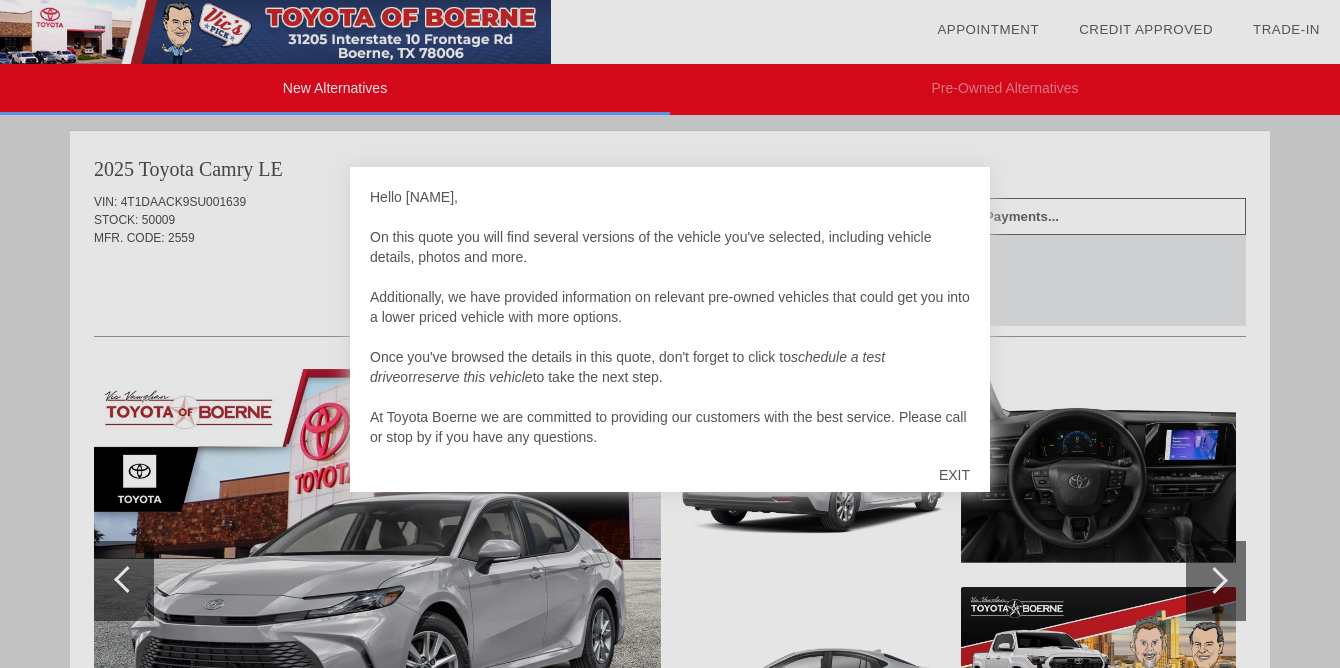 scroll, scrollTop: 0, scrollLeft: 0, axis: both 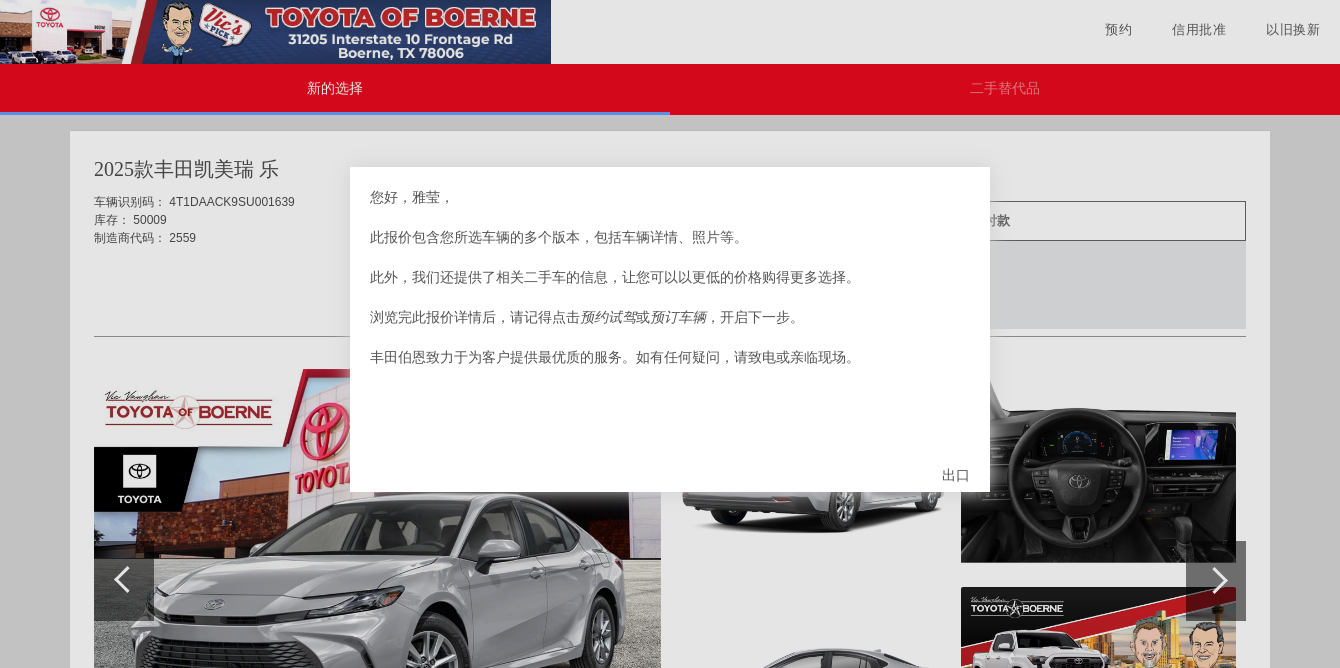 click on "出口" at bounding box center (956, 475) 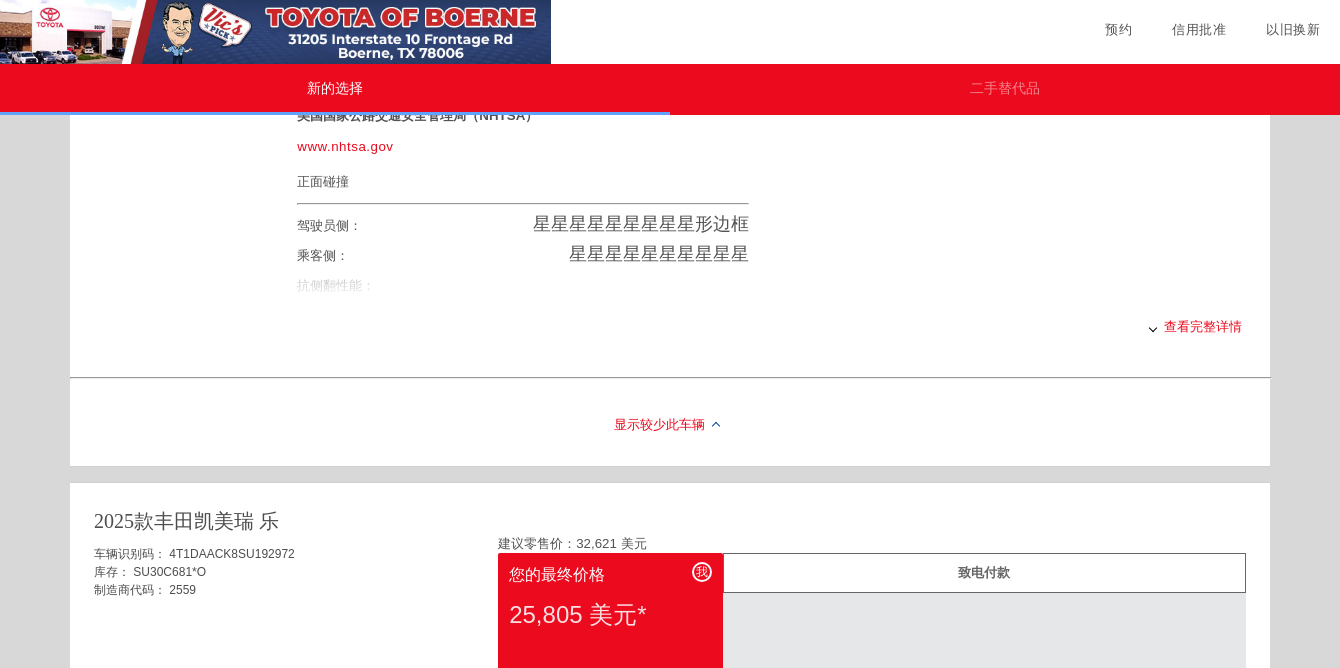 scroll, scrollTop: 958, scrollLeft: 0, axis: vertical 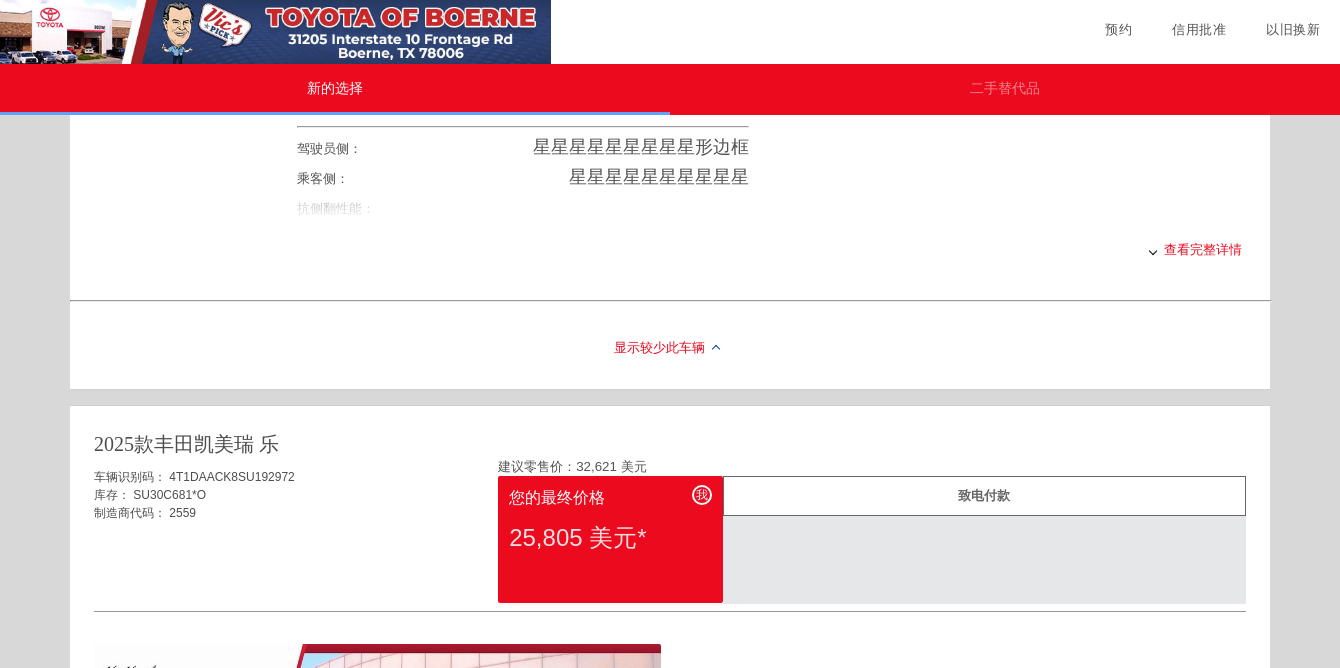 click on "查看完整详情" at bounding box center (769, 250) 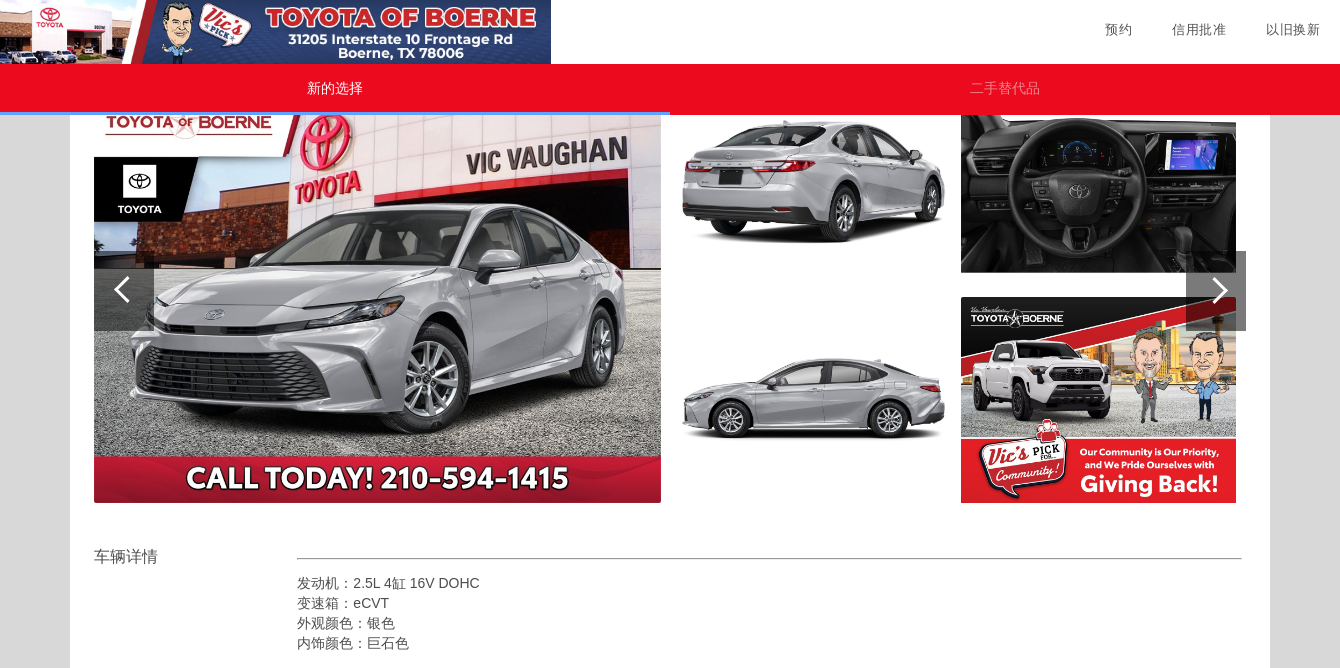 scroll, scrollTop: 0, scrollLeft: 0, axis: both 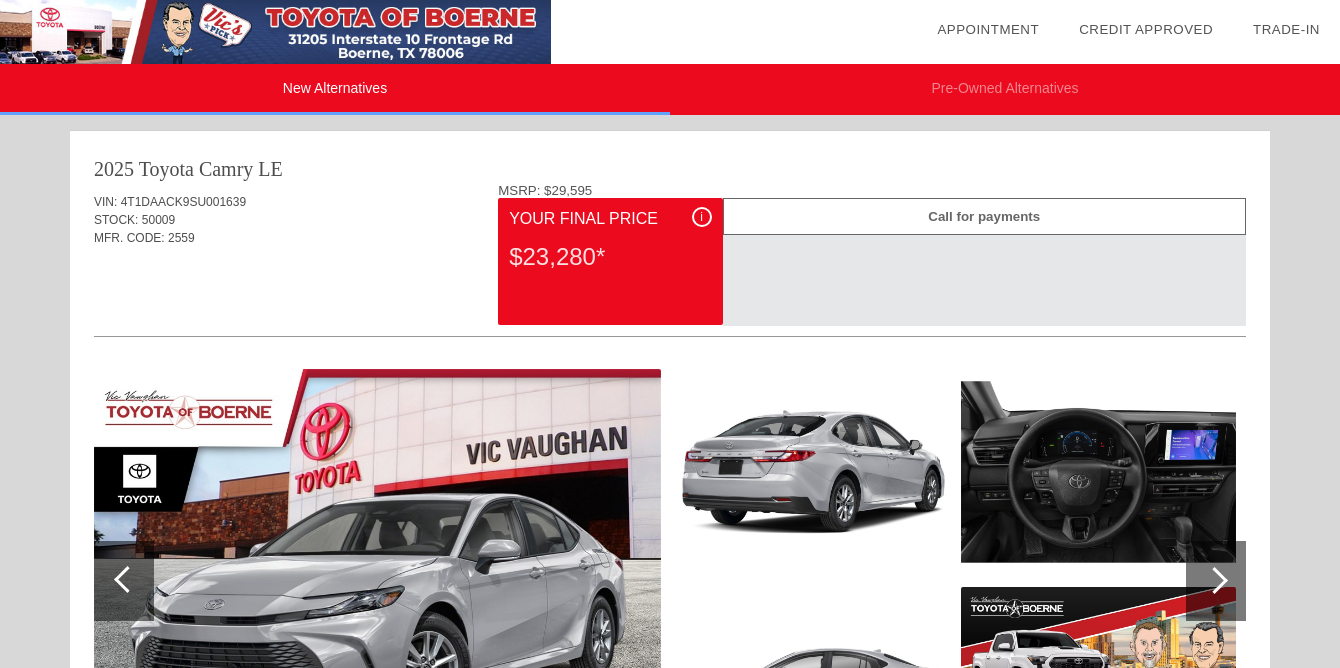 click on "i Your Final Price
$23,280*" at bounding box center [610, 261] 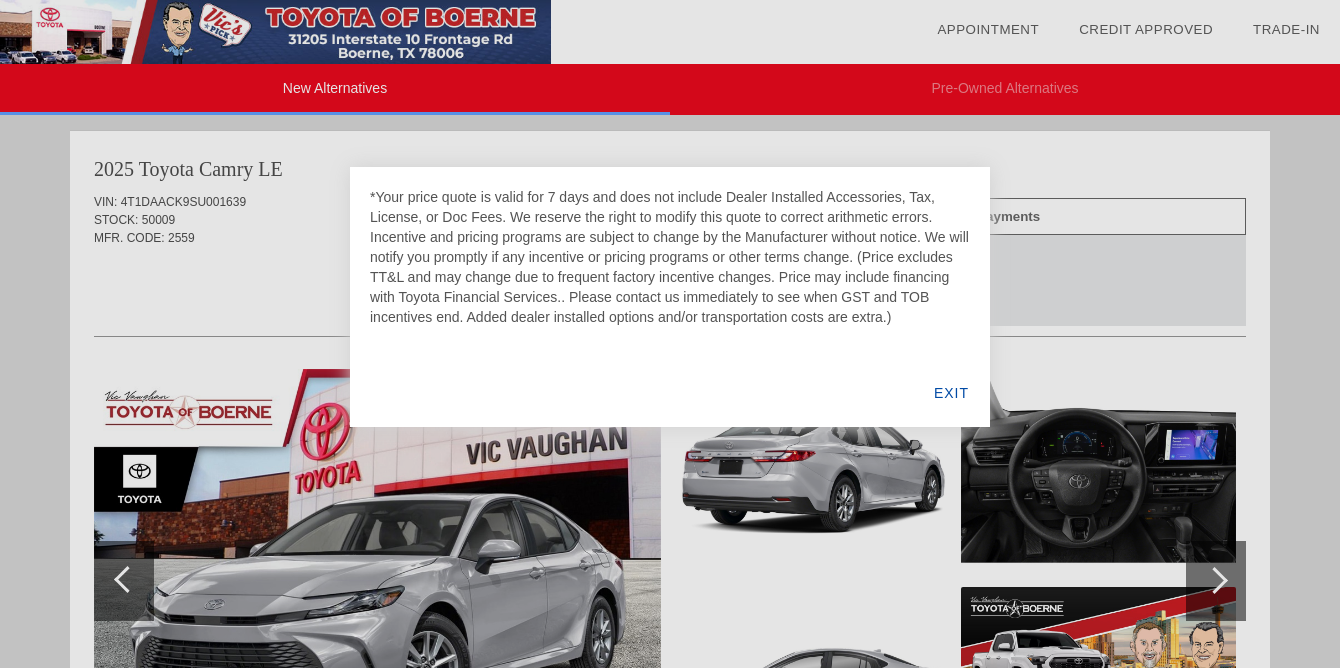 click at bounding box center (670, 334) 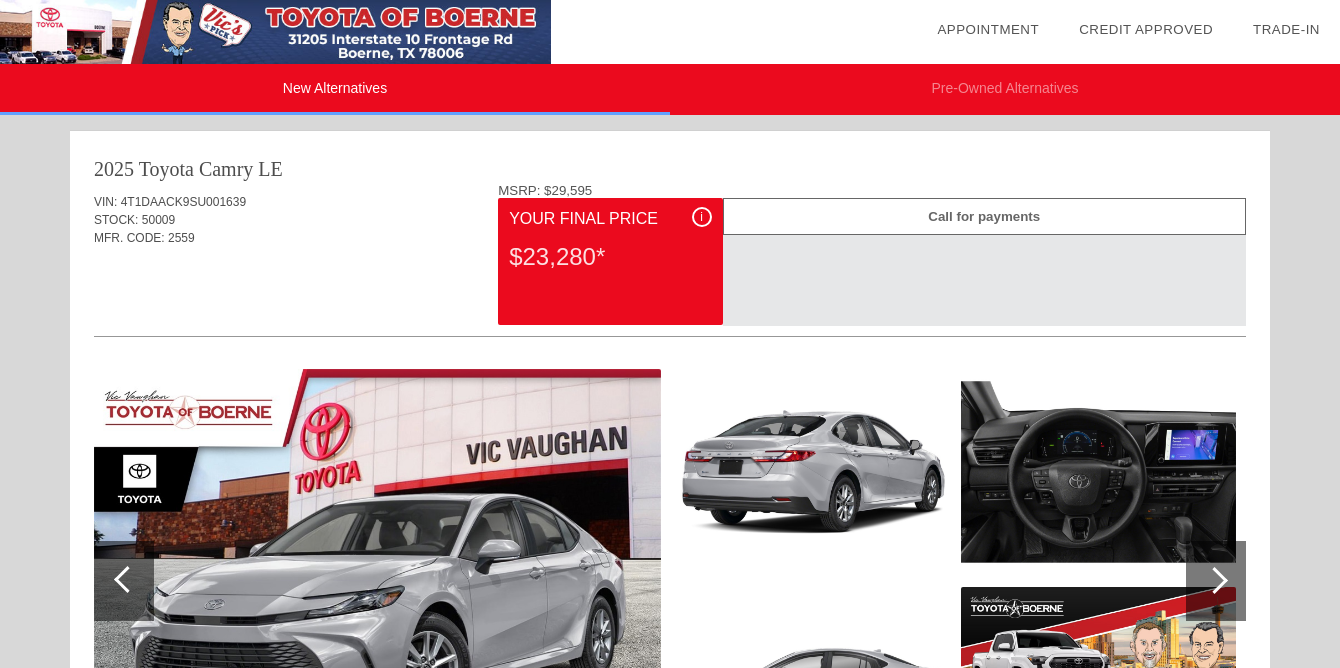 drag, startPoint x: 623, startPoint y: 255, endPoint x: 522, endPoint y: 256, distance: 101.00495 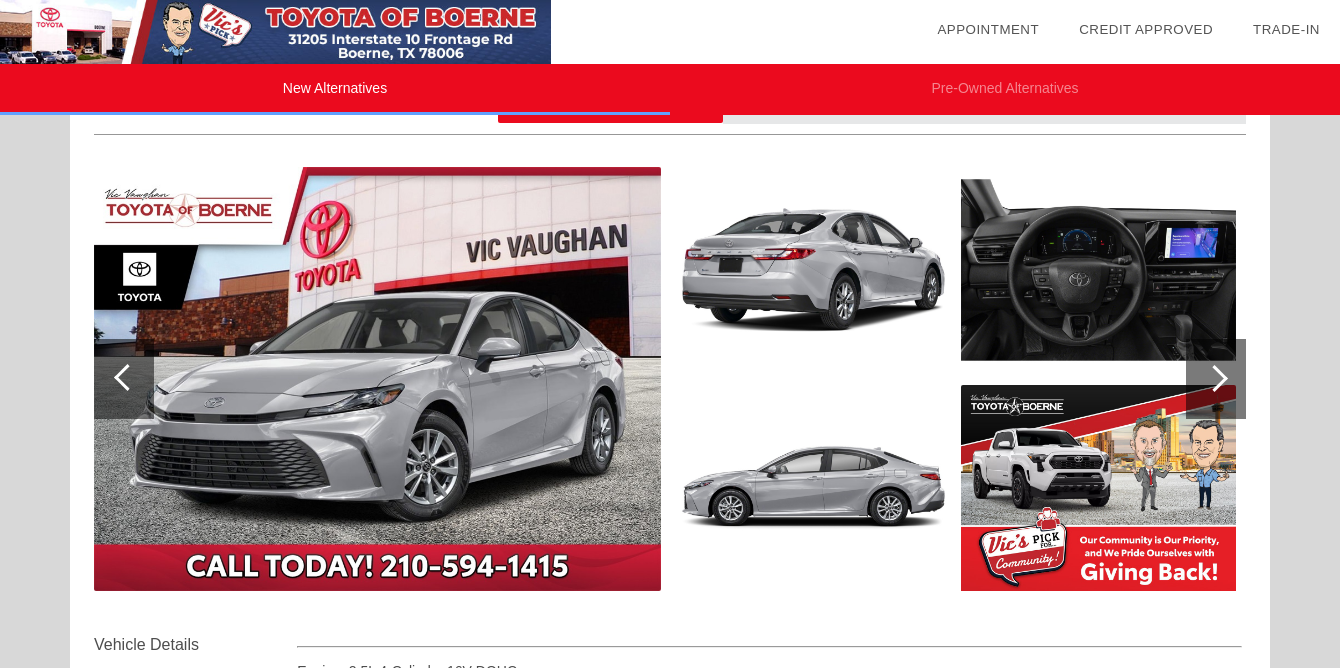 scroll, scrollTop: 203, scrollLeft: 0, axis: vertical 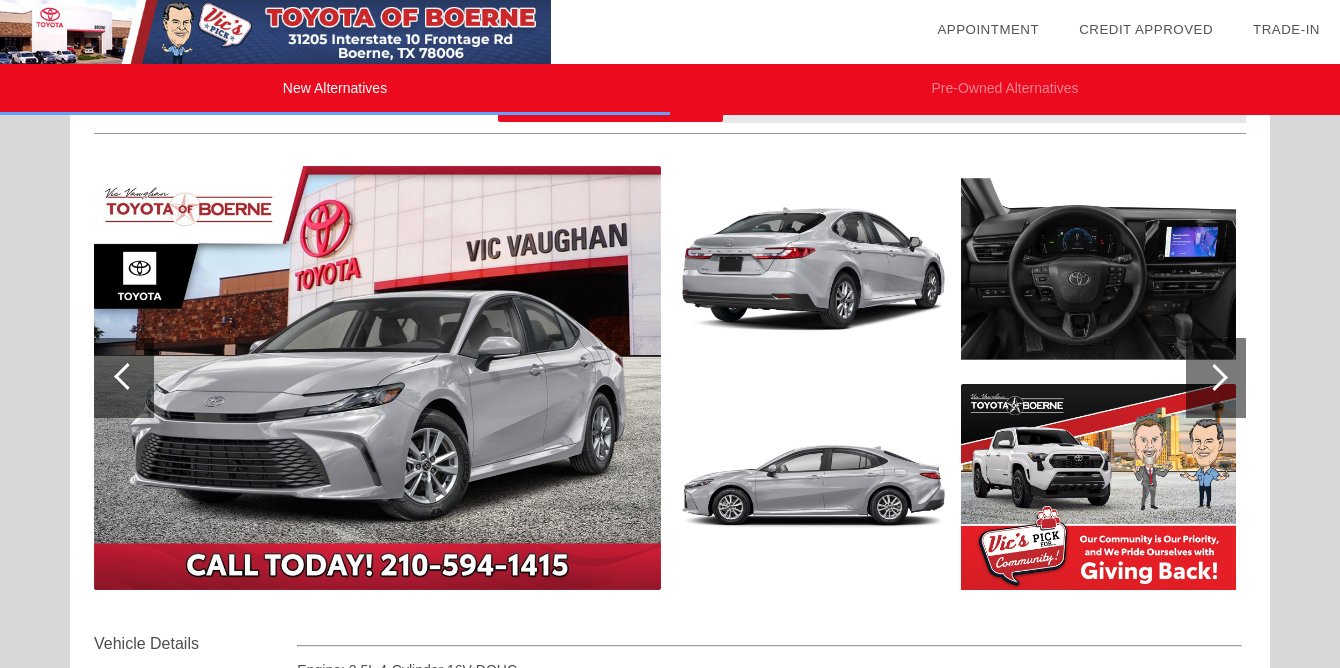 click at bounding box center (1098, 269) 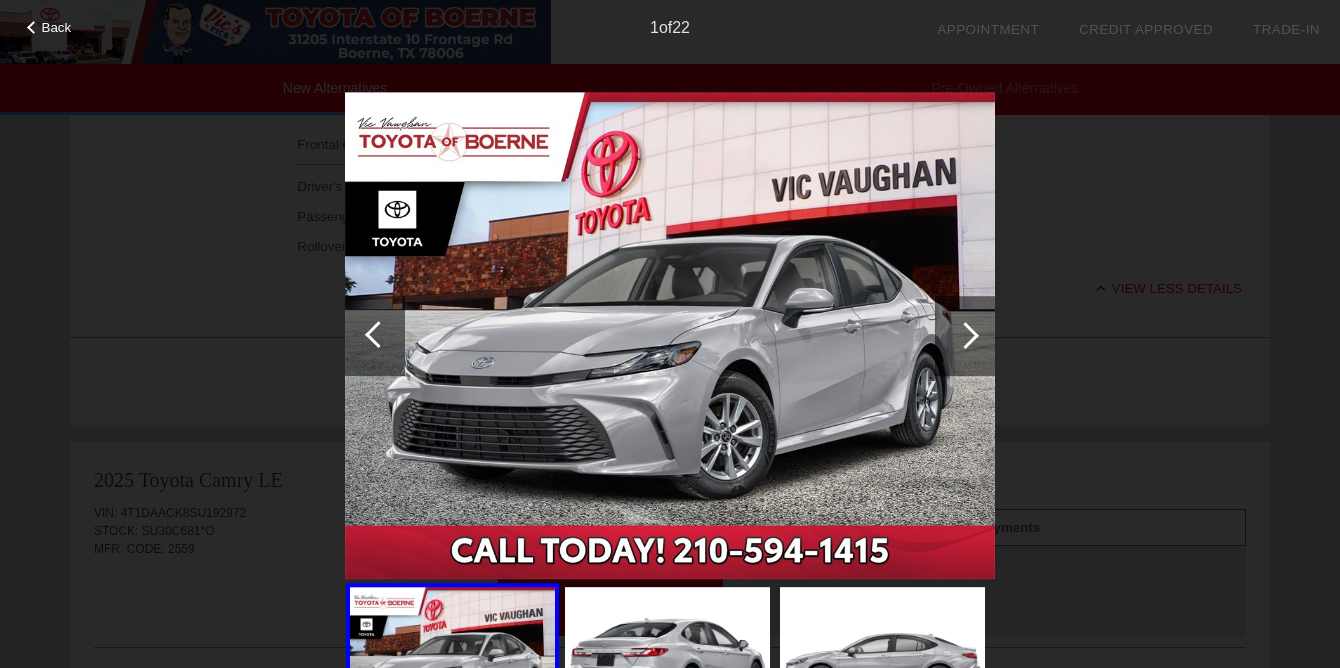 scroll, scrollTop: 1051, scrollLeft: 0, axis: vertical 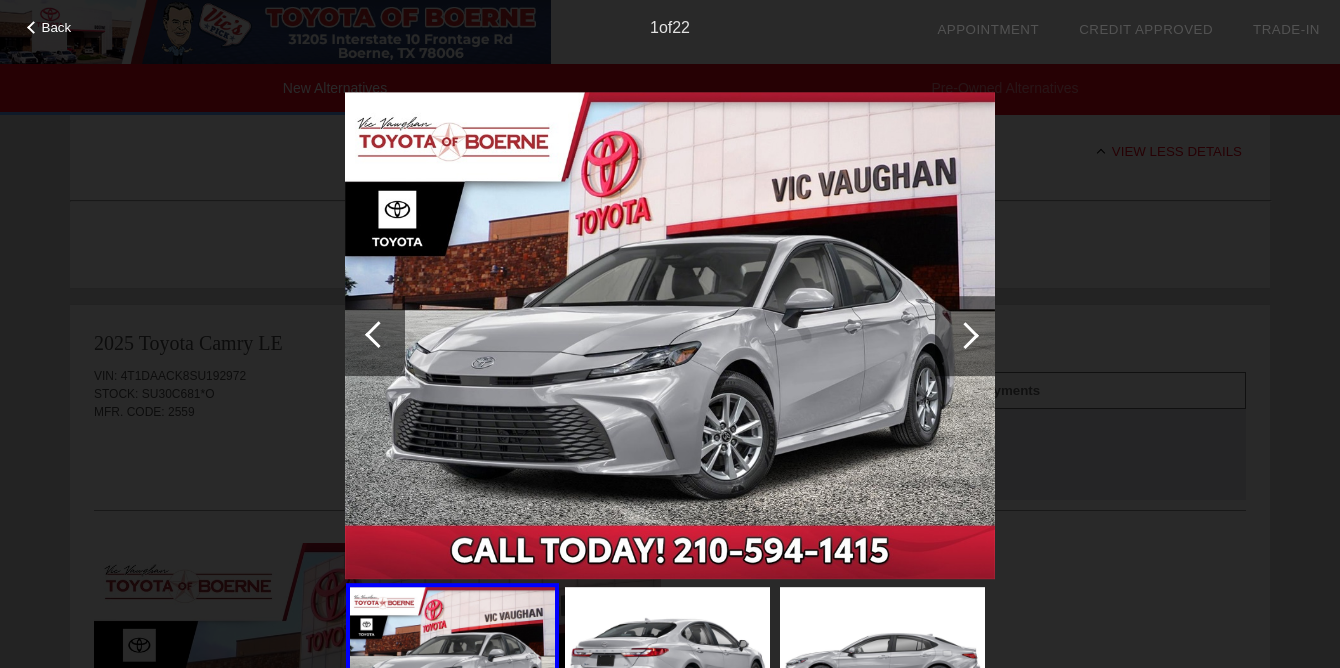 click at bounding box center [965, 335] 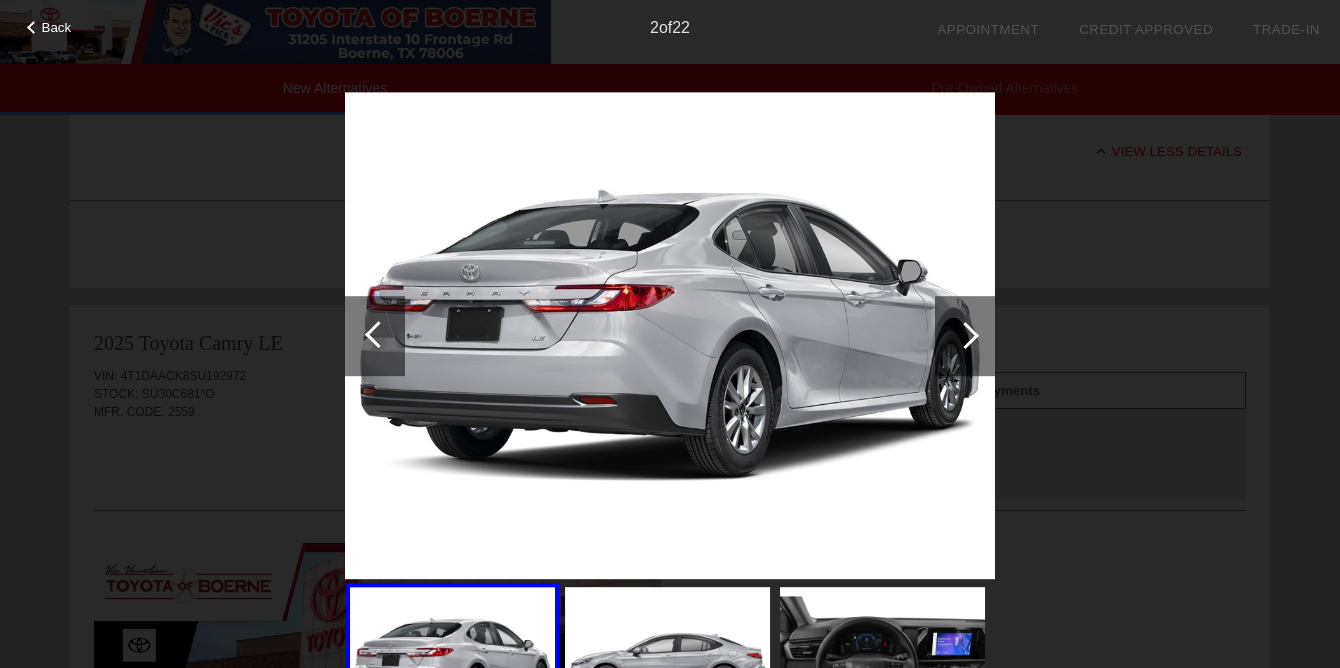 click at bounding box center (965, 335) 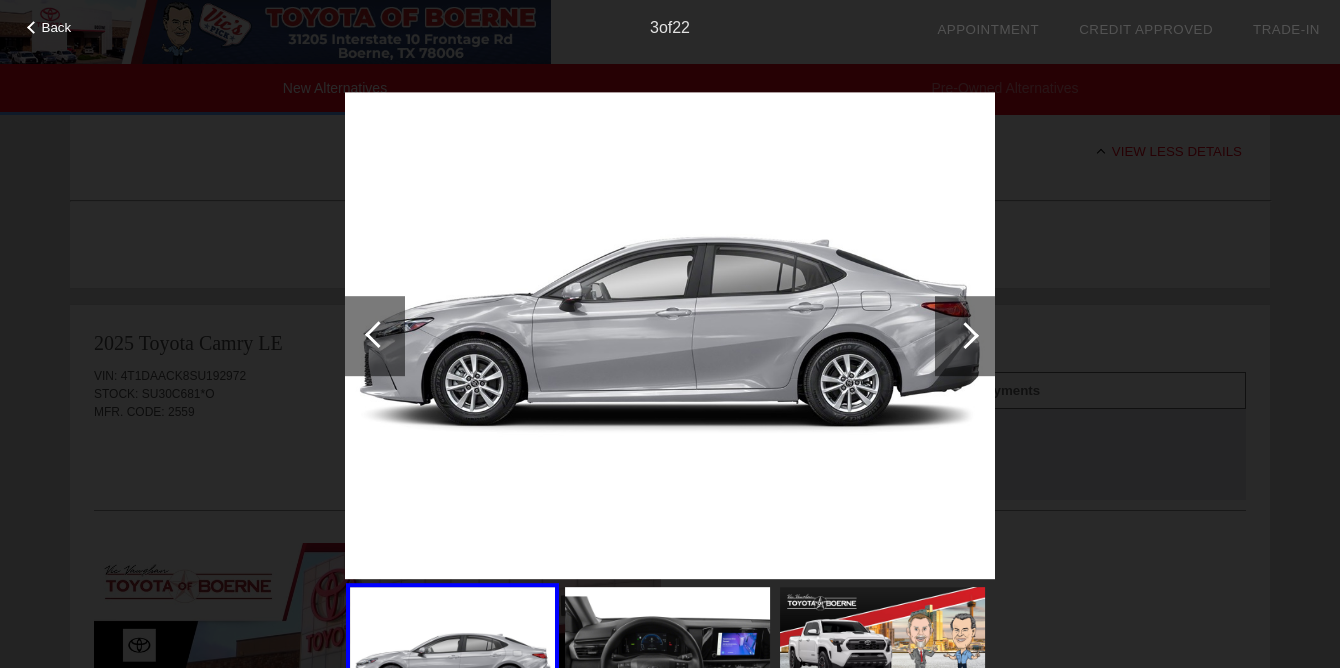 click at bounding box center [965, 335] 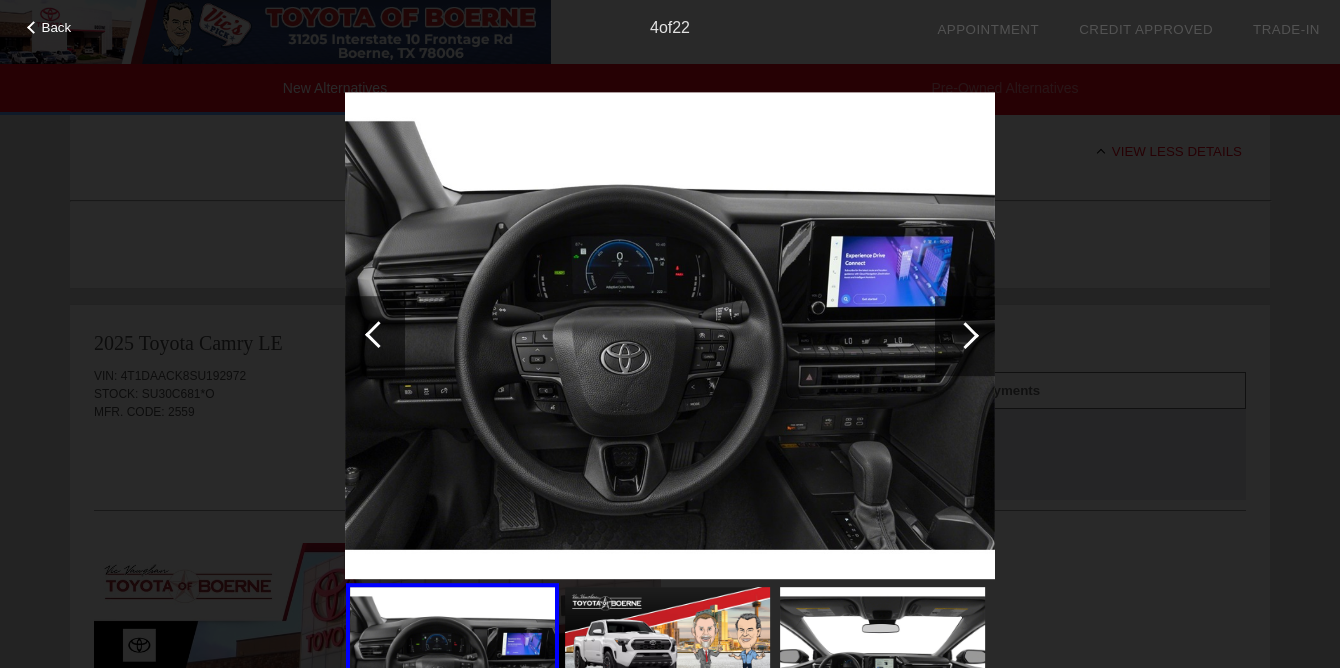 click at bounding box center (965, 335) 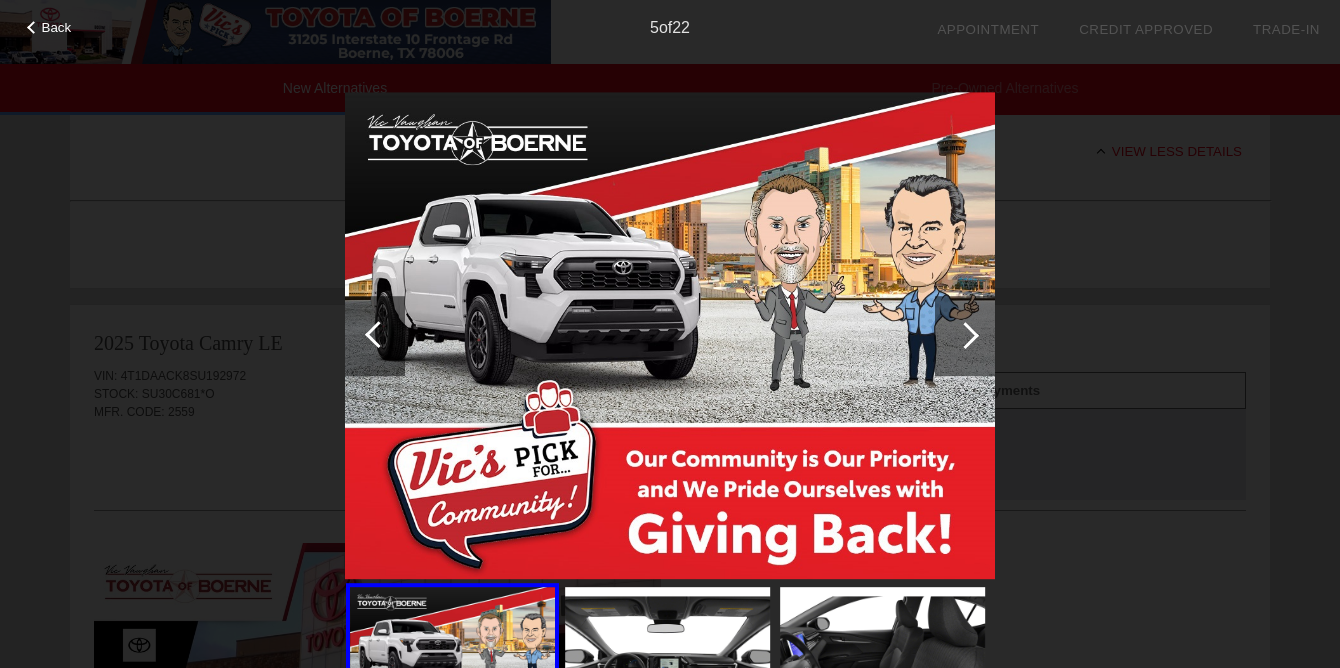 click on "Back
5  of  22" at bounding box center (670, 334) 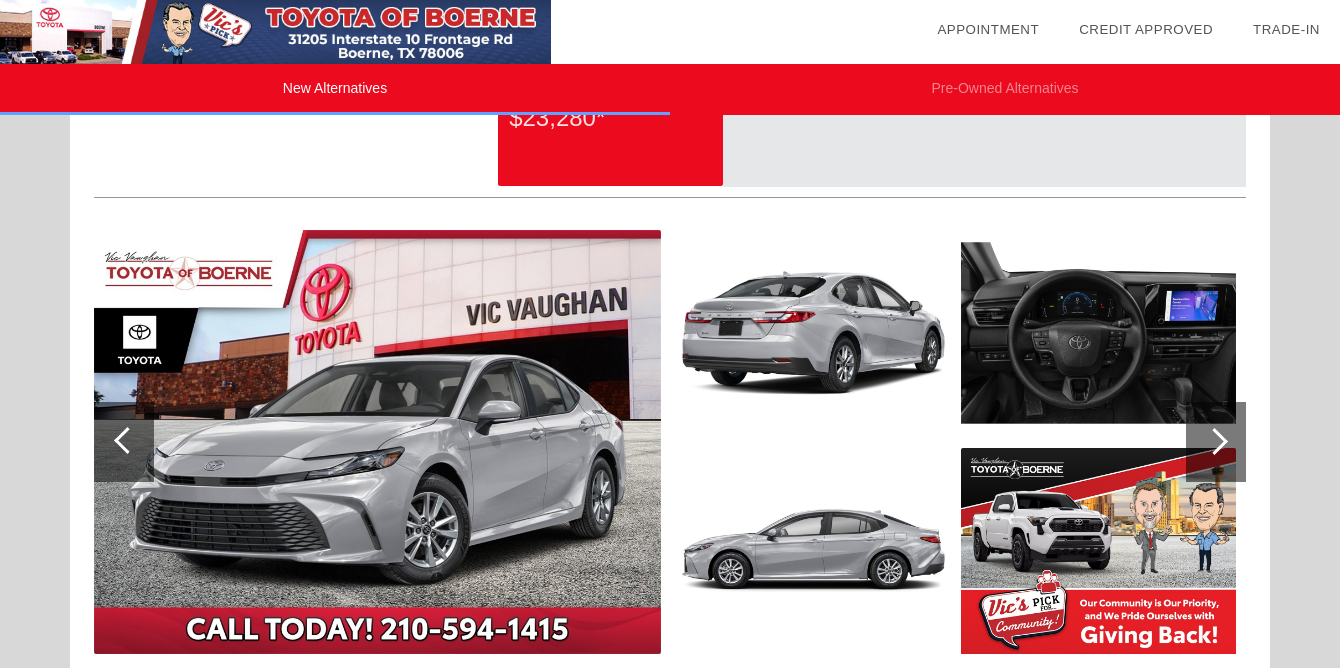scroll, scrollTop: 0, scrollLeft: 0, axis: both 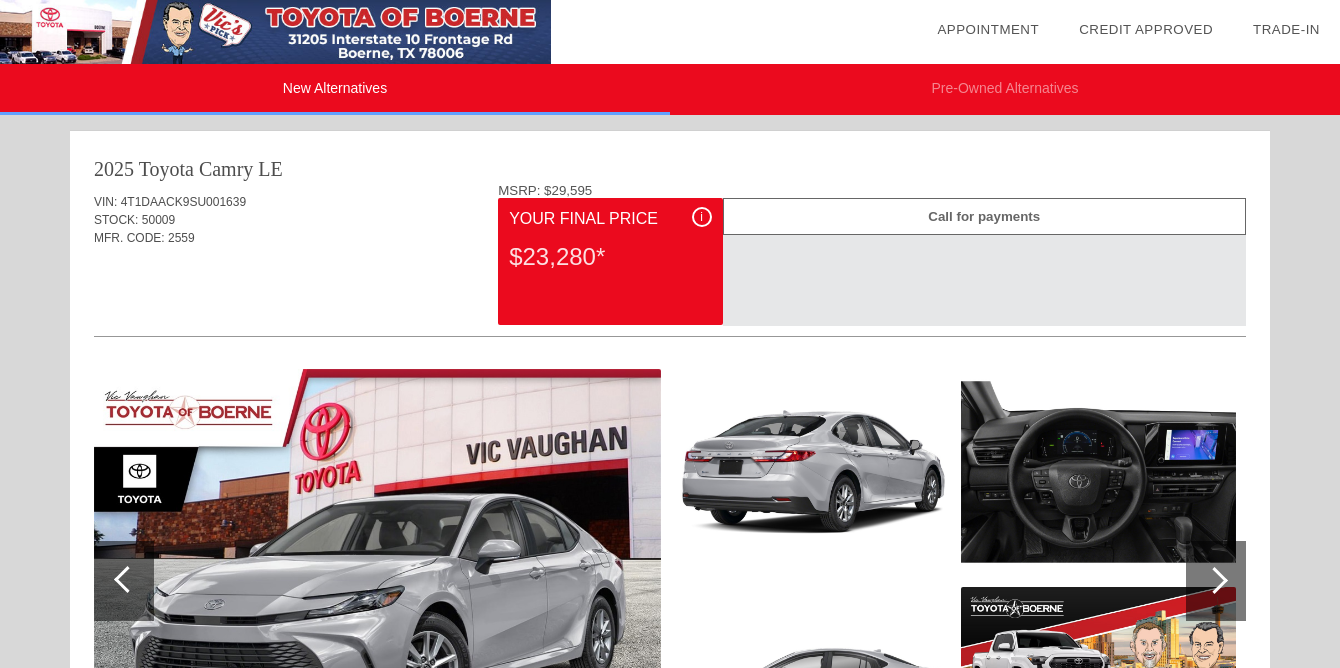 click on "Call for payments" at bounding box center [984, 216] 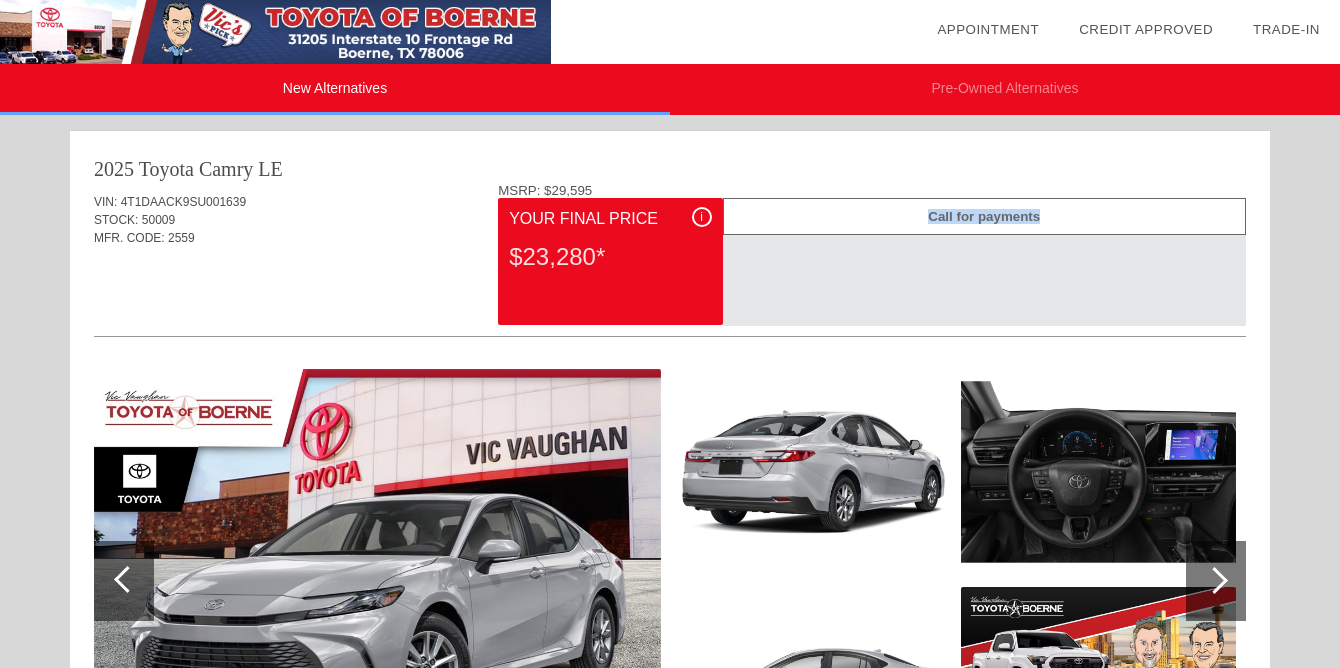drag, startPoint x: 925, startPoint y: 222, endPoint x: 1122, endPoint y: 221, distance: 197.00253 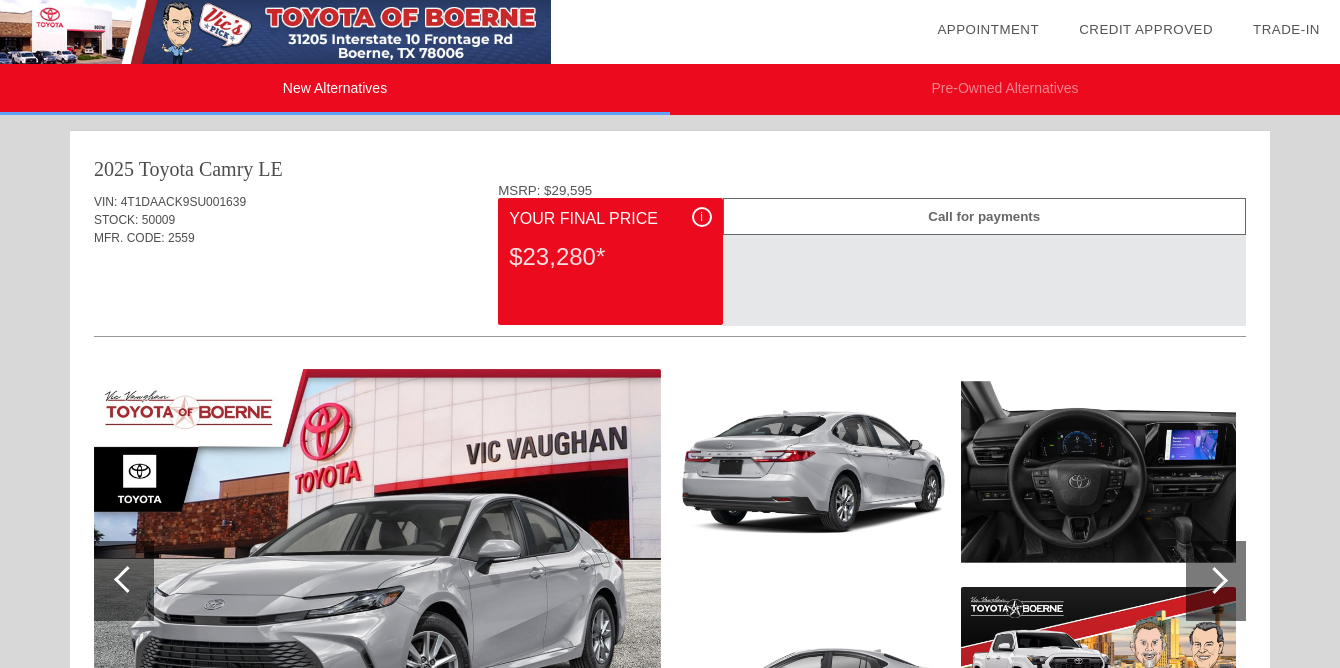 click on "Call for payments Click here for details on financing Start Your Deal Now" at bounding box center (984, 261) 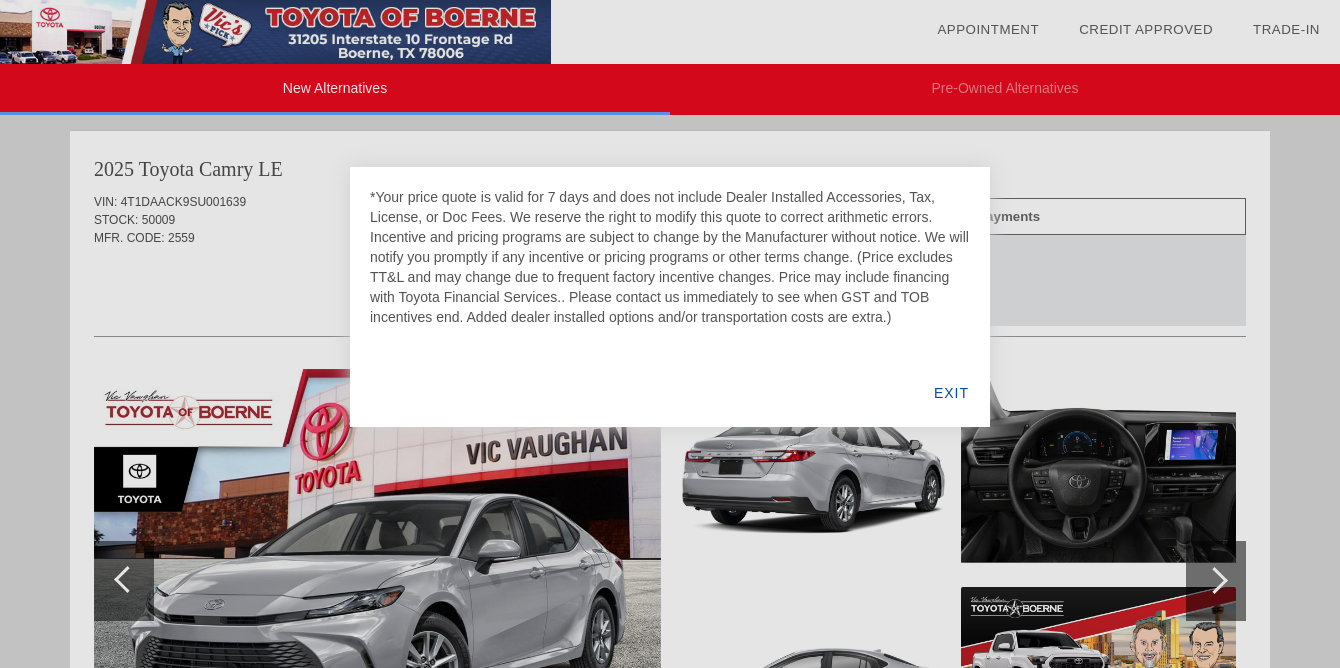 click at bounding box center (670, 334) 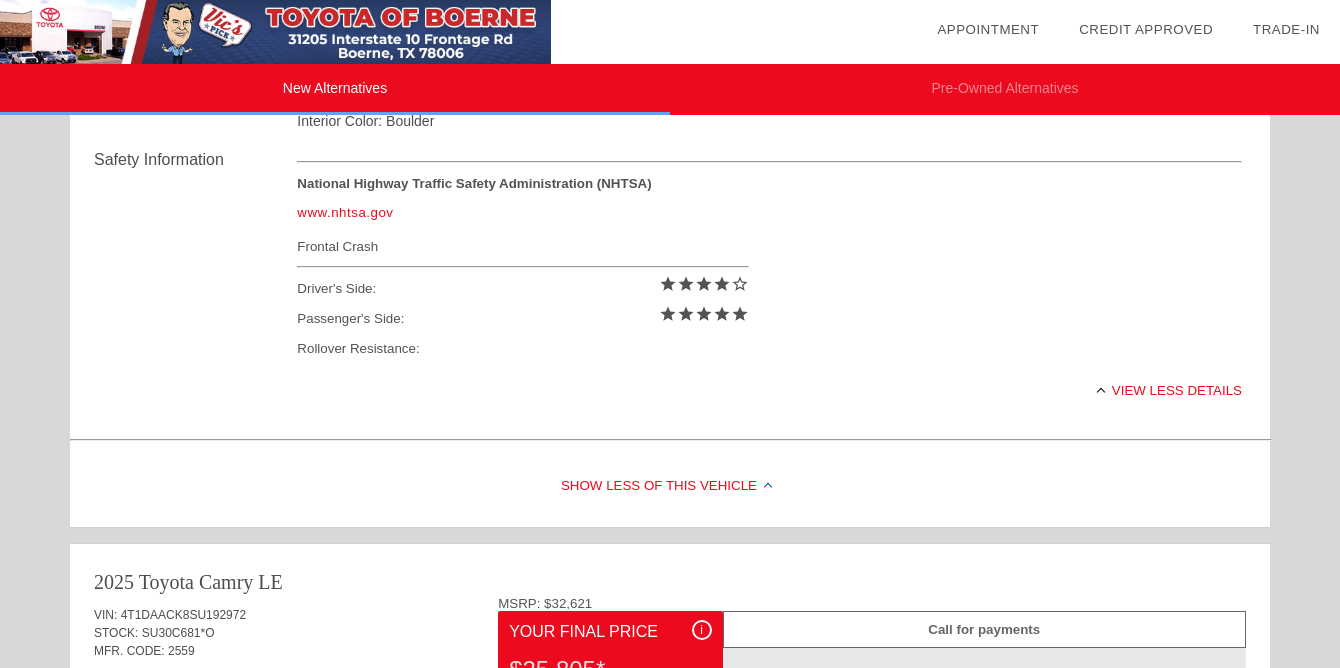 scroll, scrollTop: 814, scrollLeft: 0, axis: vertical 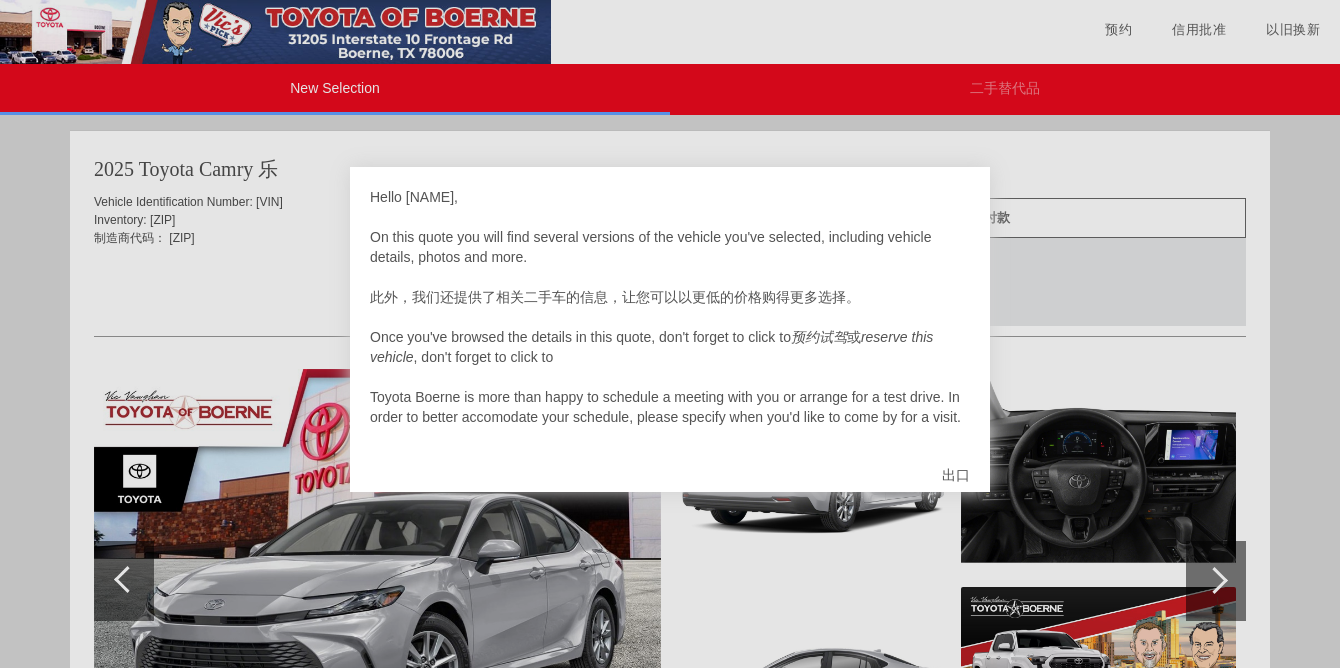 click on "出口" at bounding box center [956, 475] 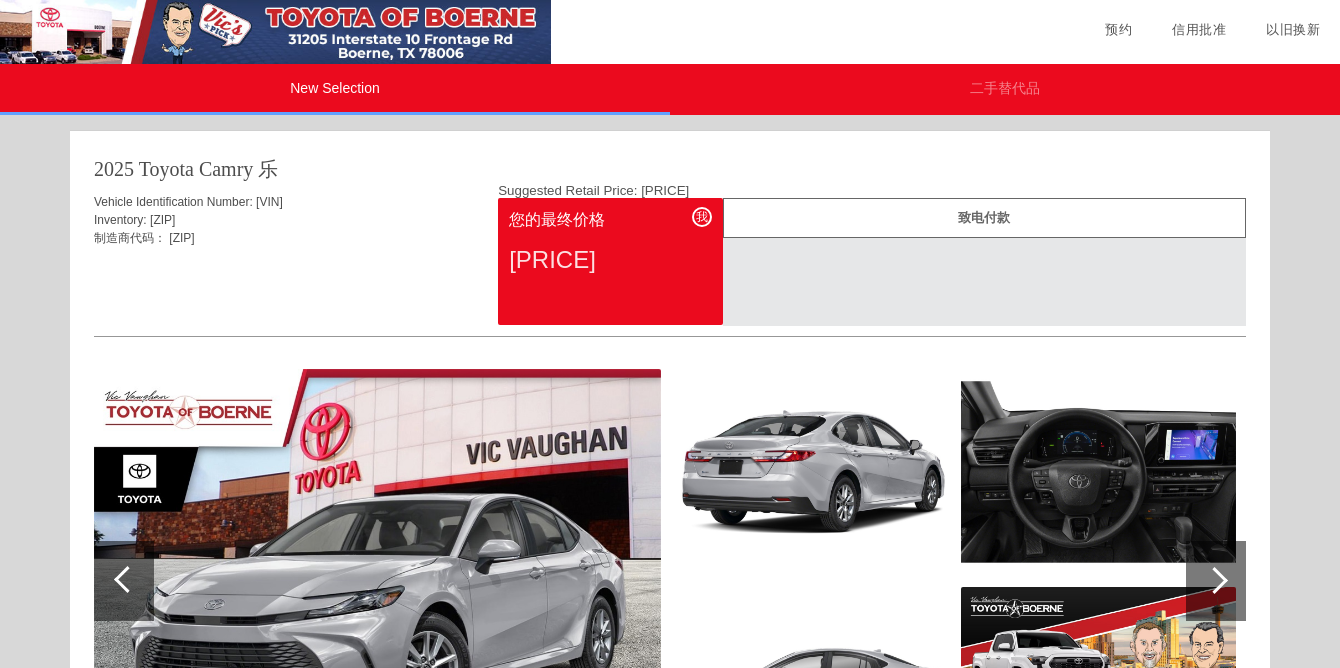 click at bounding box center [813, 472] 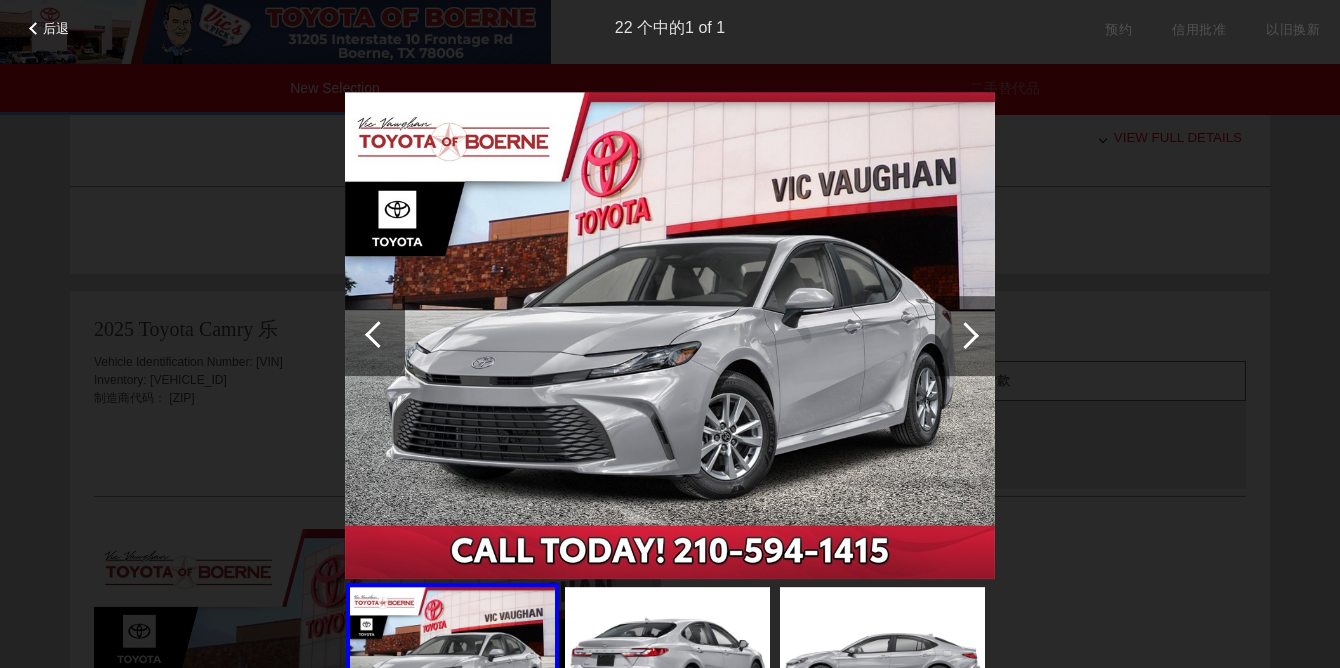 scroll, scrollTop: 1084, scrollLeft: 0, axis: vertical 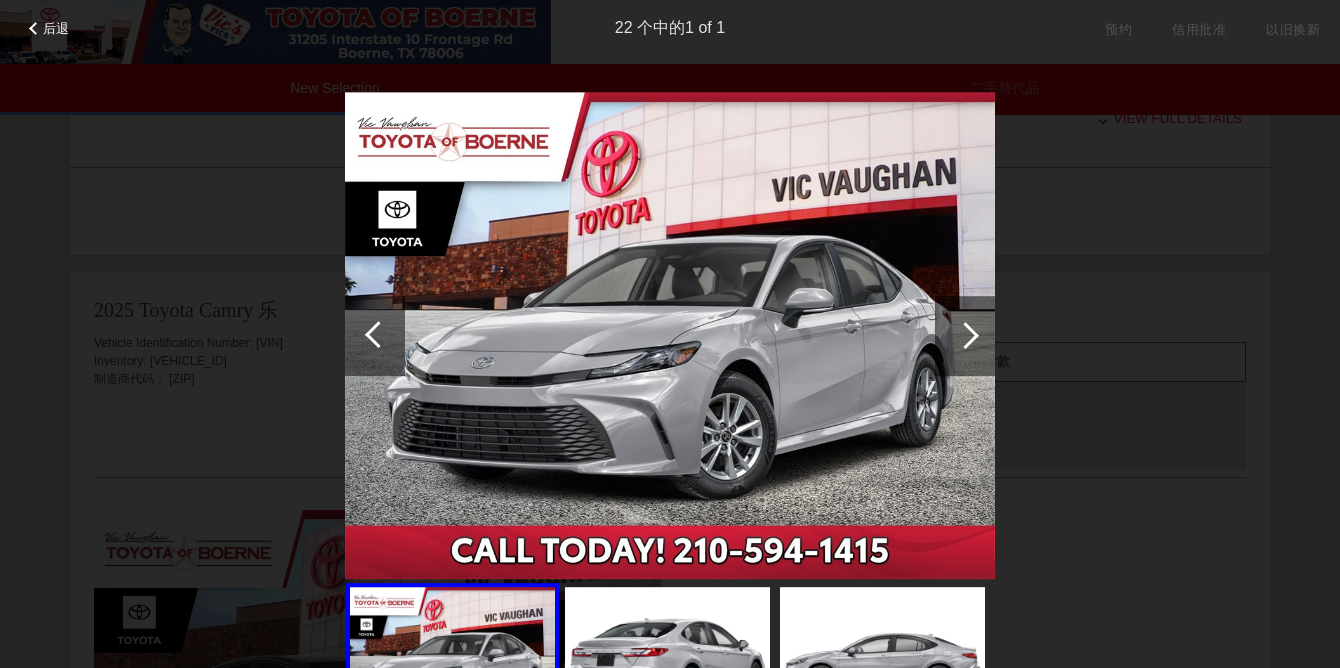 click on "Back
1 of 22" at bounding box center [670, 334] 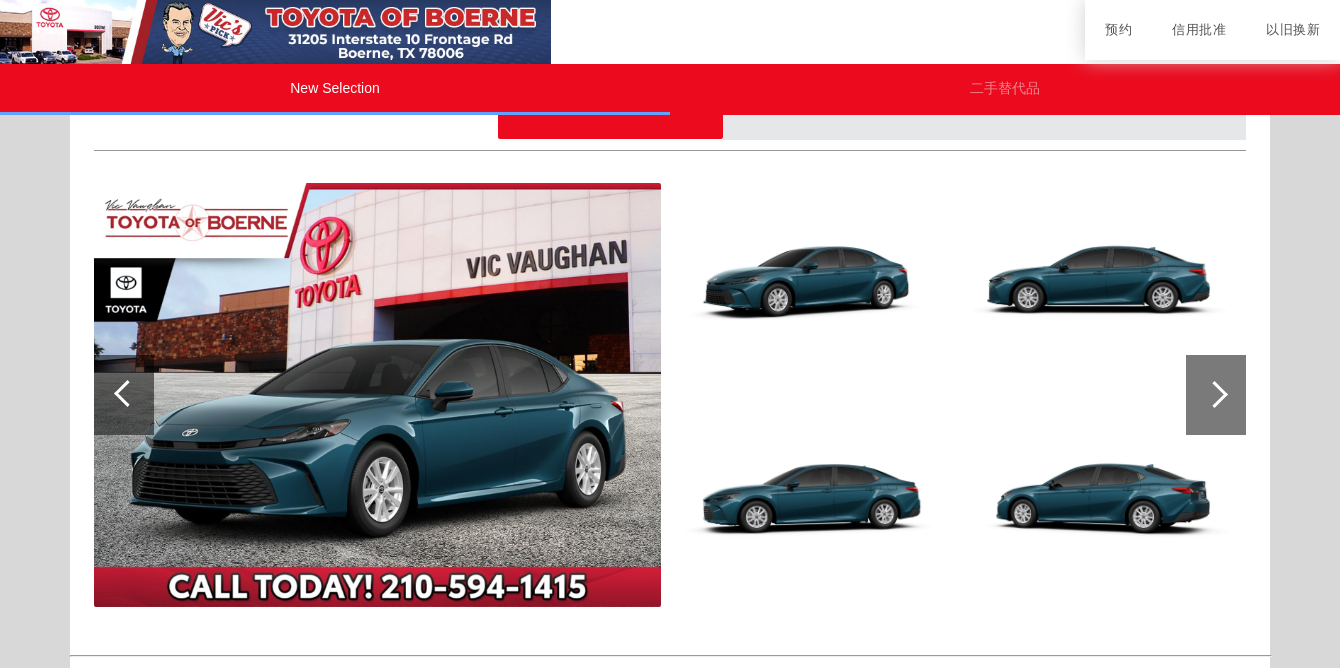 scroll, scrollTop: 2647, scrollLeft: 0, axis: vertical 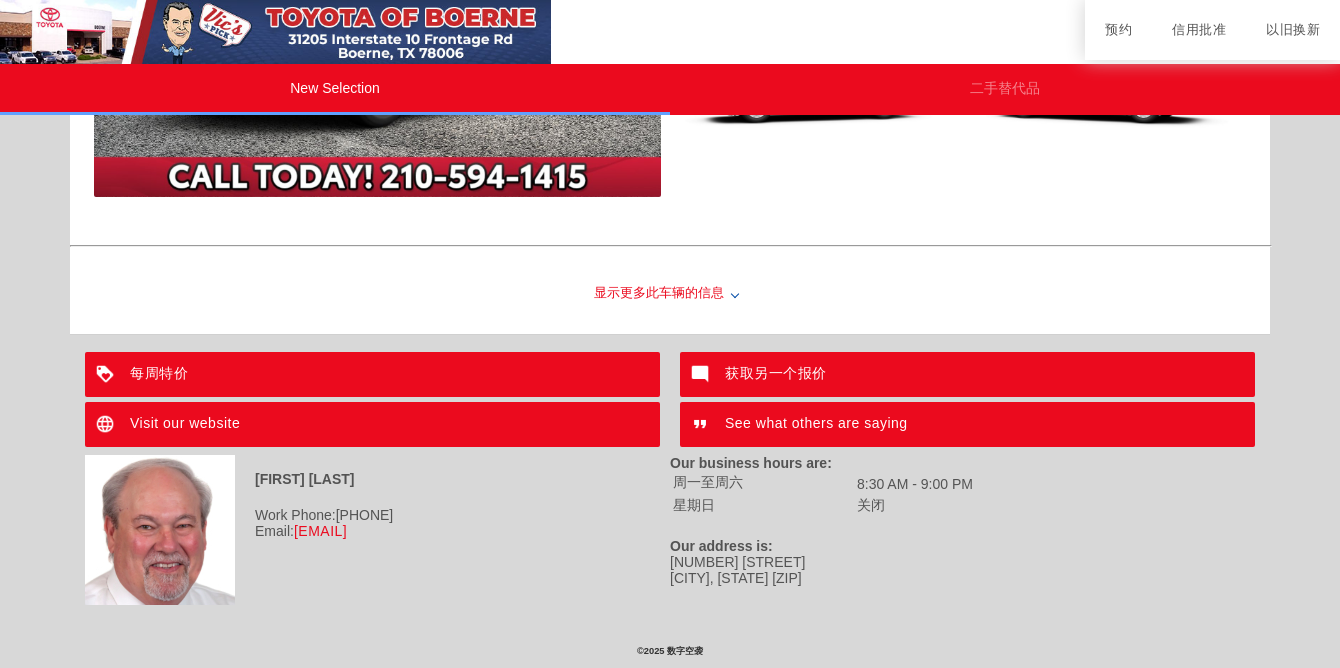 click on "显示更多此车辆的信息" at bounding box center (670, 294) 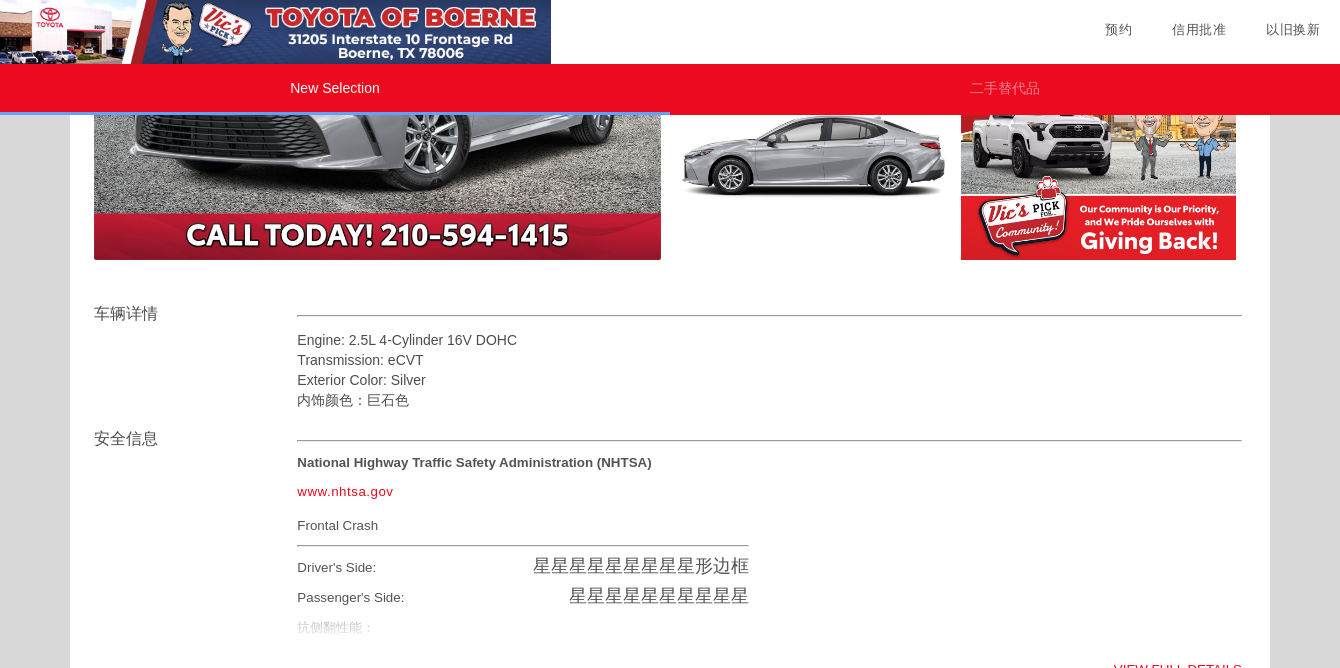 scroll, scrollTop: 659, scrollLeft: 0, axis: vertical 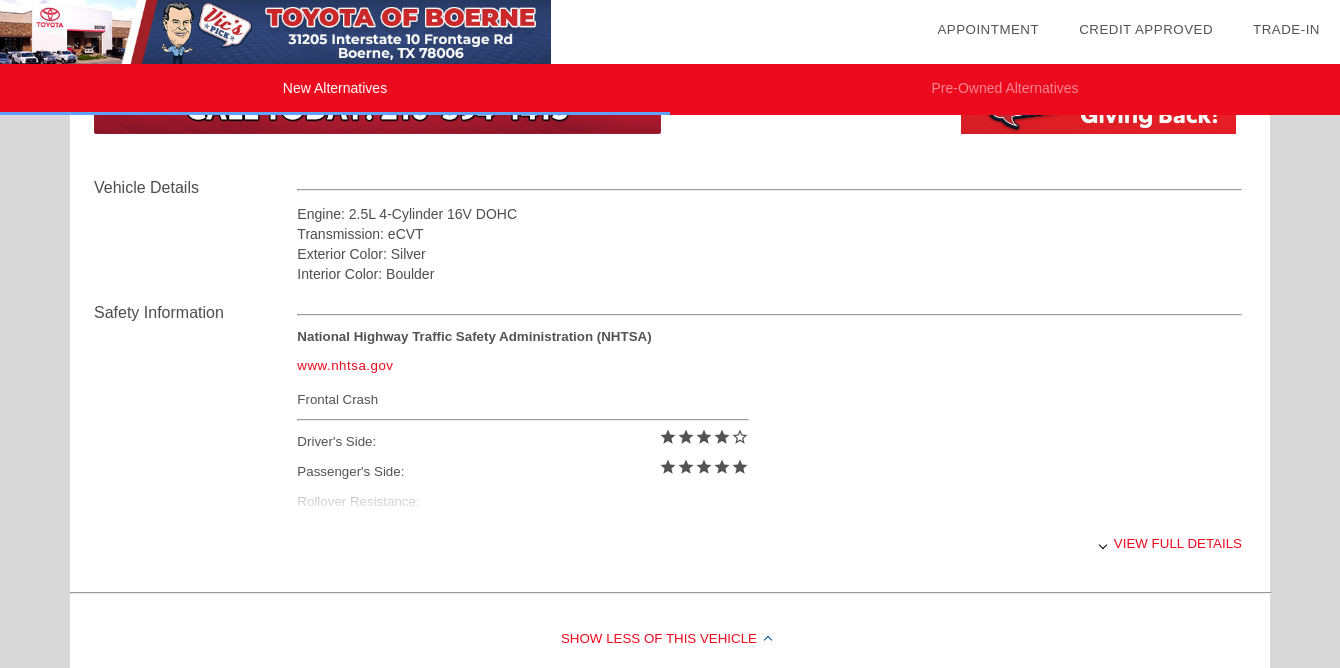 click on "Frontal Crash" at bounding box center (522, 399) 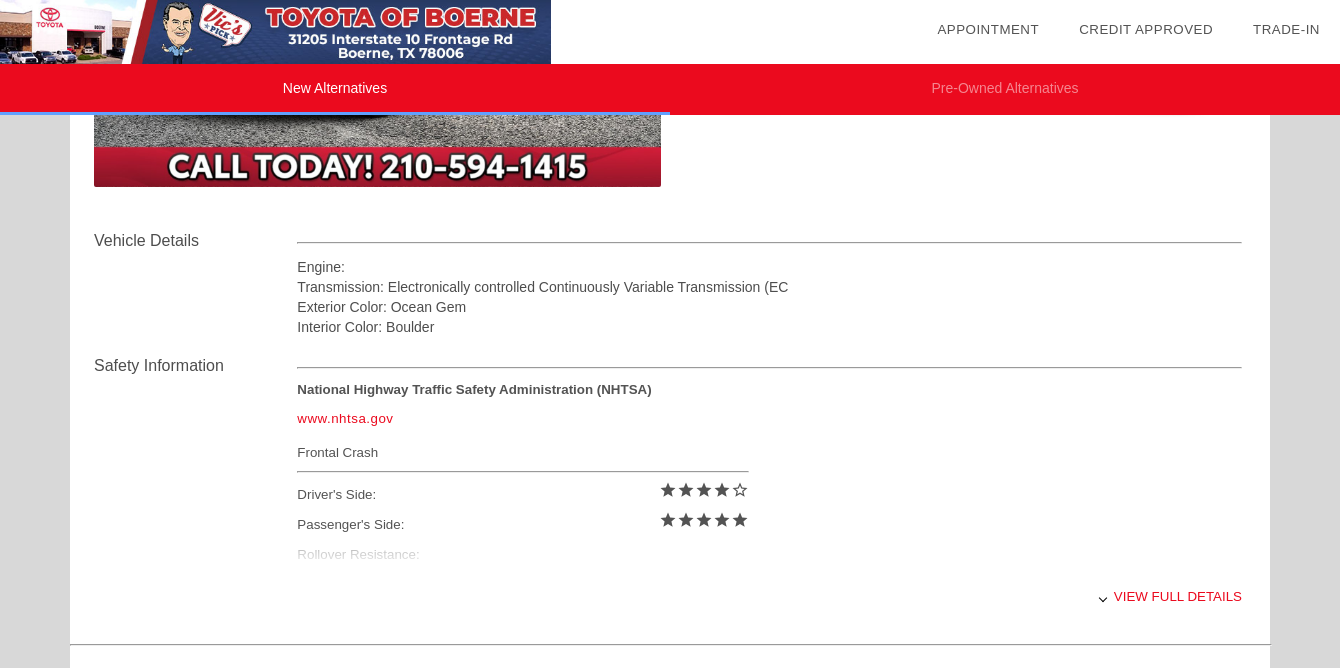 scroll, scrollTop: 2649, scrollLeft: 0, axis: vertical 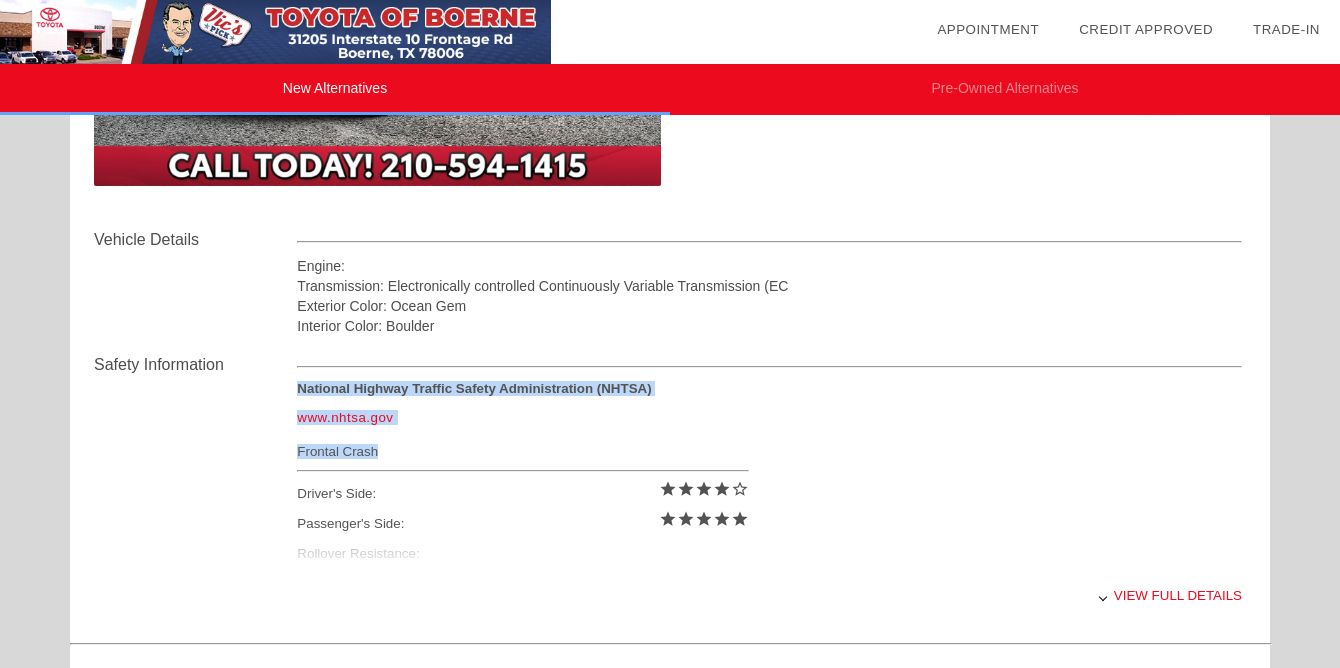 drag, startPoint x: 381, startPoint y: 454, endPoint x: 287, endPoint y: 448, distance: 94.19129 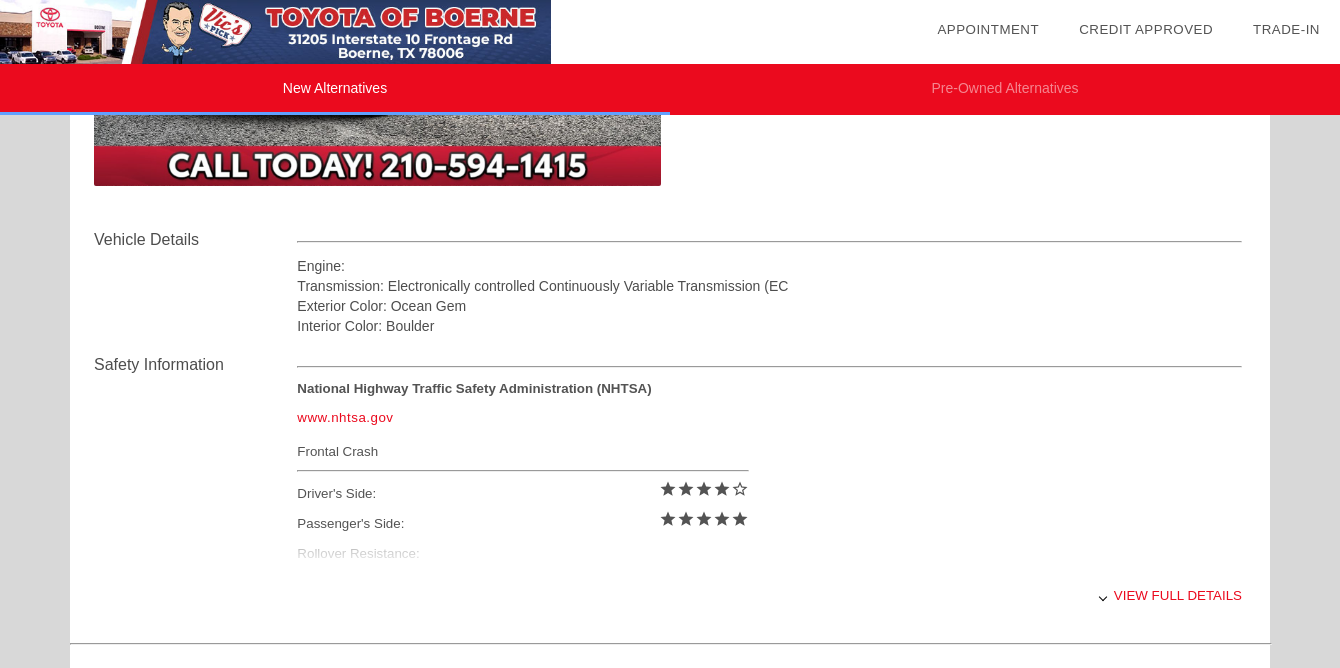 click on "Frontal Crash" at bounding box center [522, 451] 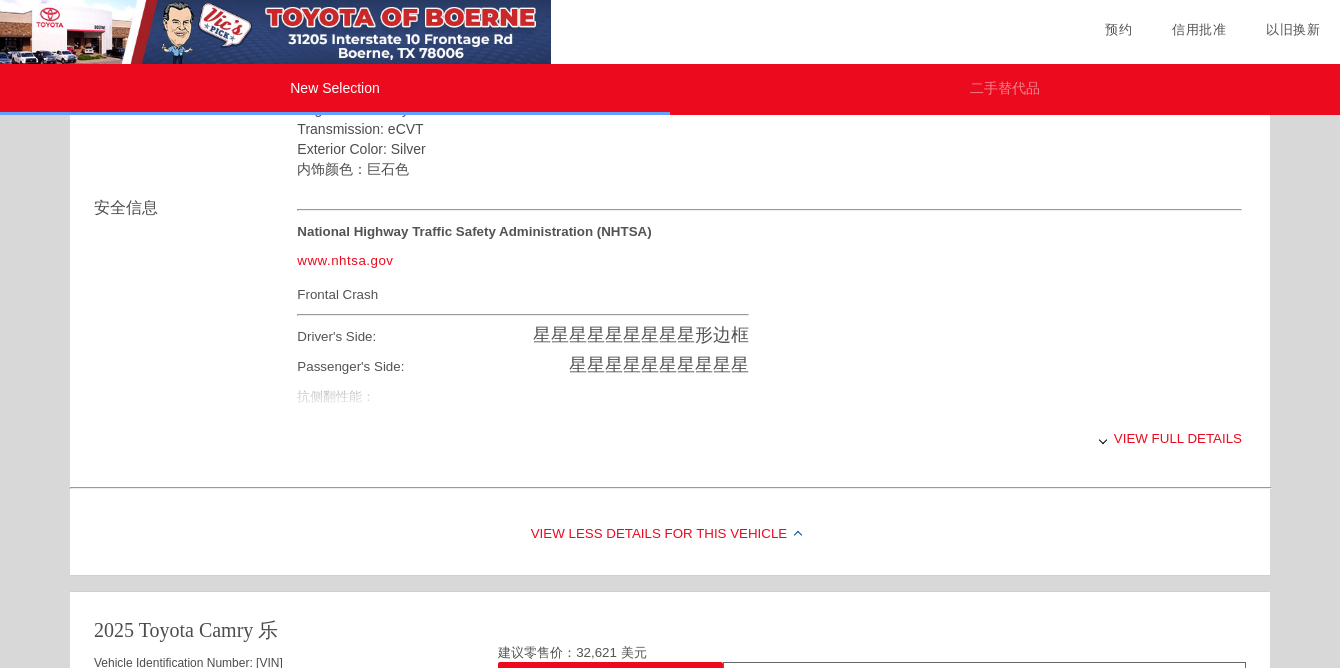 scroll, scrollTop: 762, scrollLeft: 0, axis: vertical 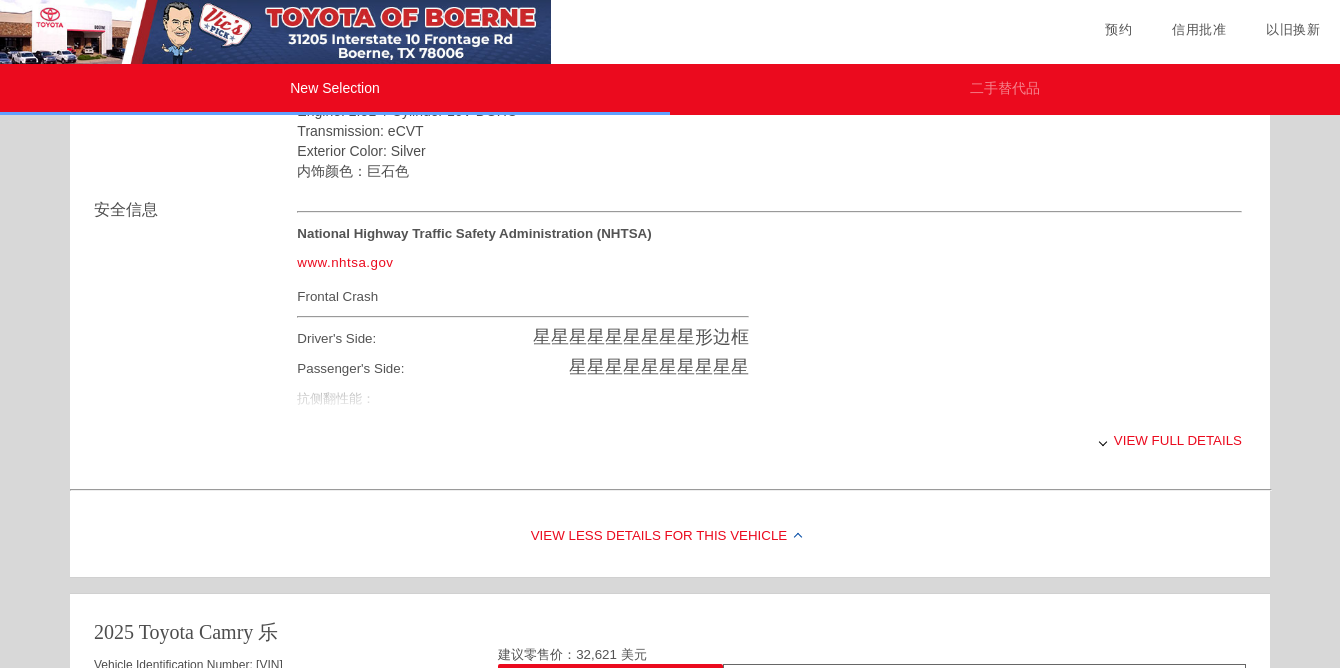 click on "View full details" at bounding box center (769, 440) 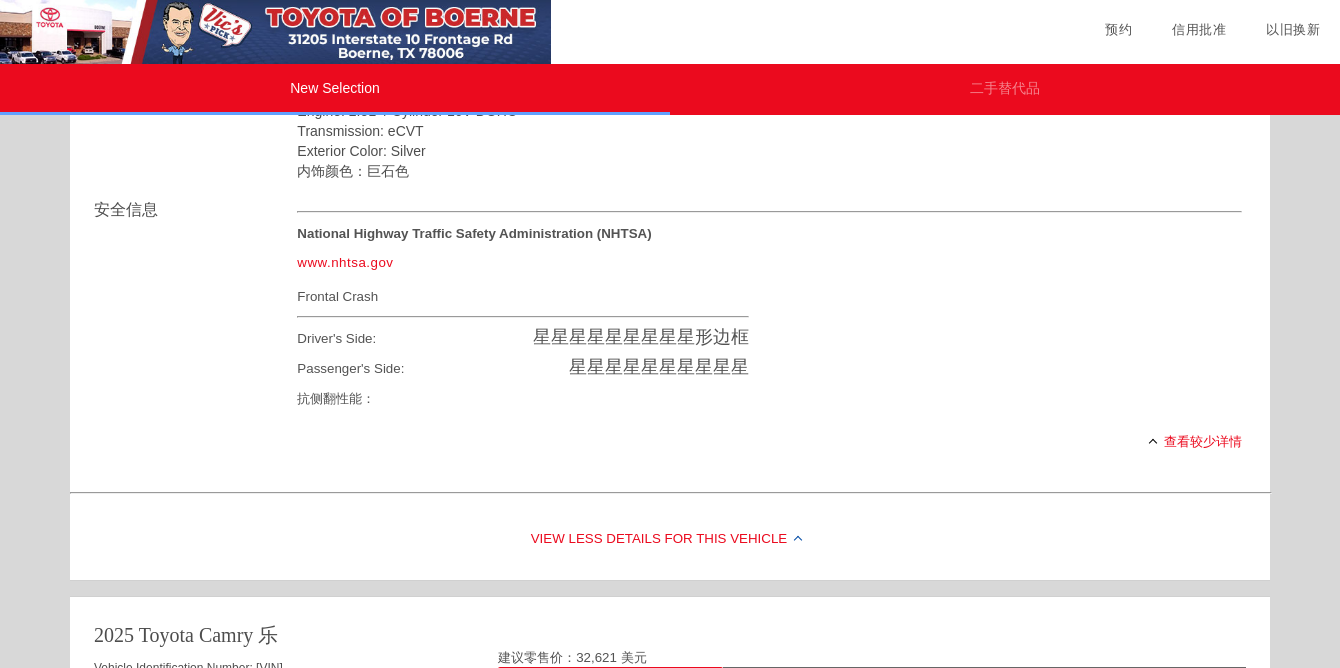 click on "www.nhtsa.gov" at bounding box center (345, 262) 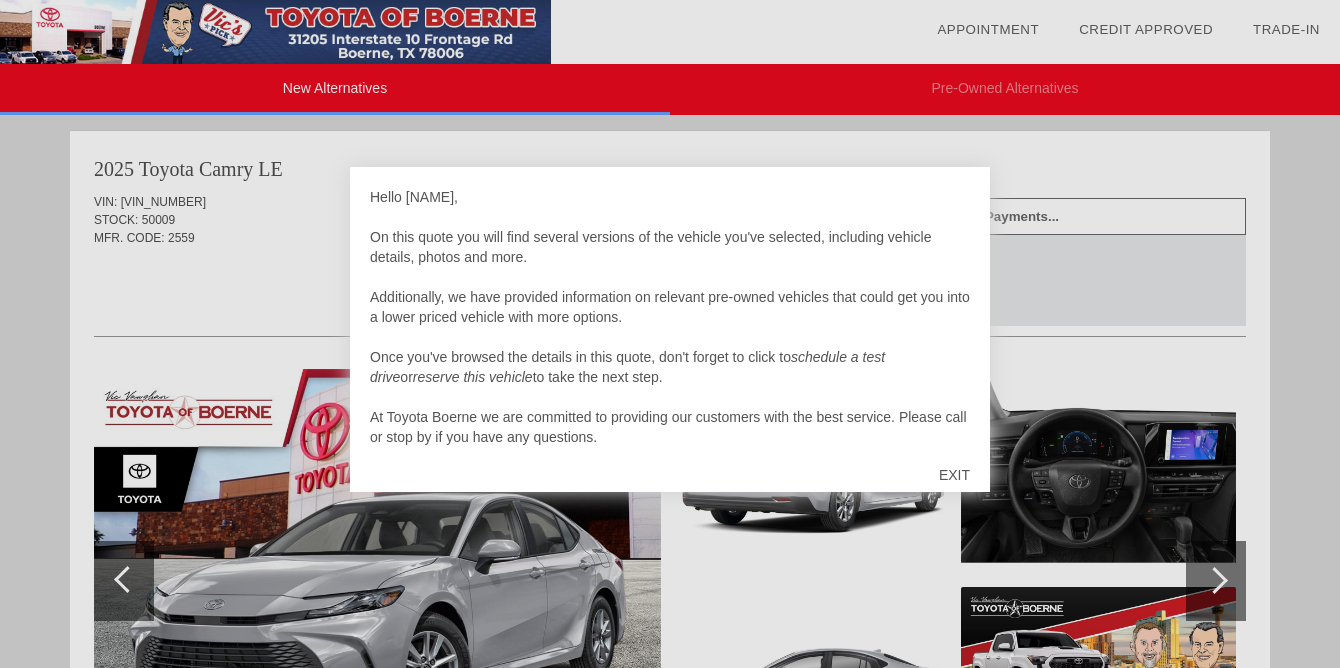 scroll, scrollTop: 762, scrollLeft: 0, axis: vertical 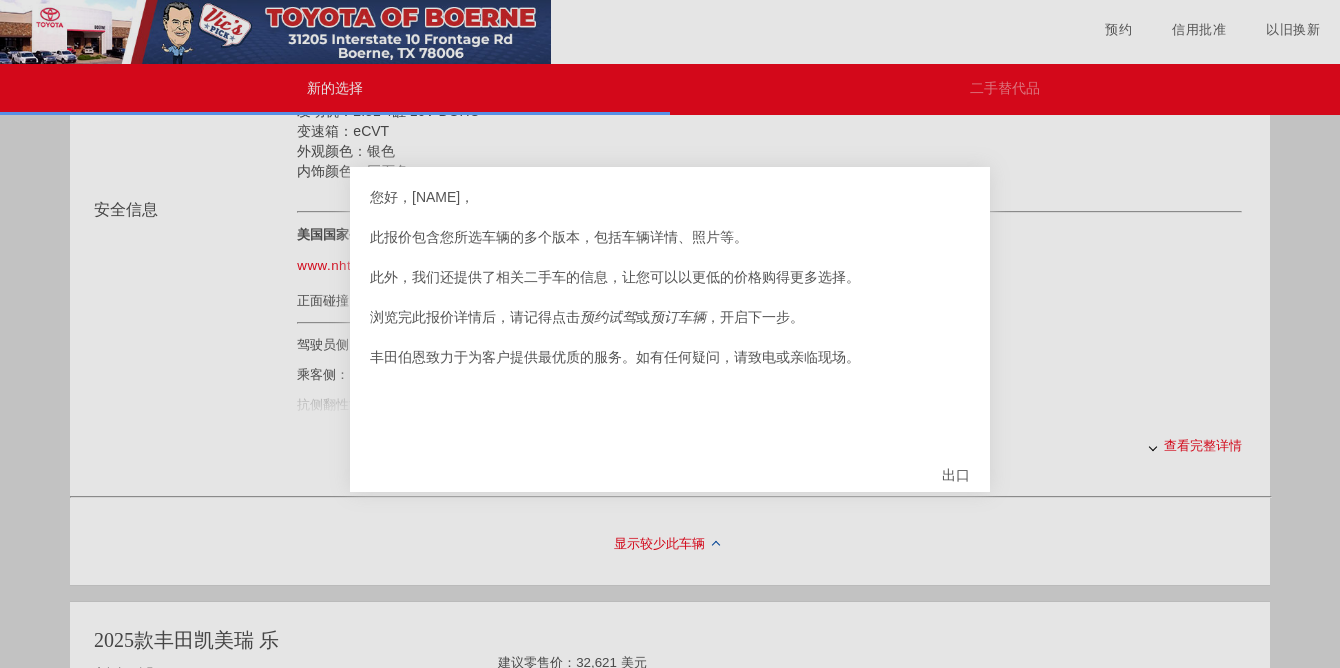click on "出口" at bounding box center [956, 475] 